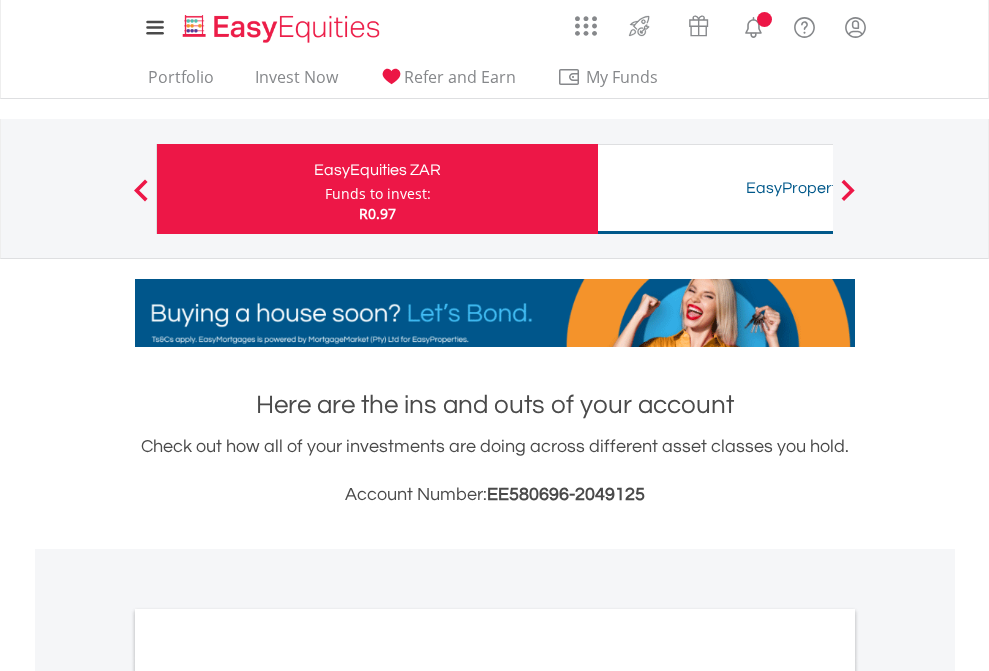 scroll, scrollTop: 0, scrollLeft: 0, axis: both 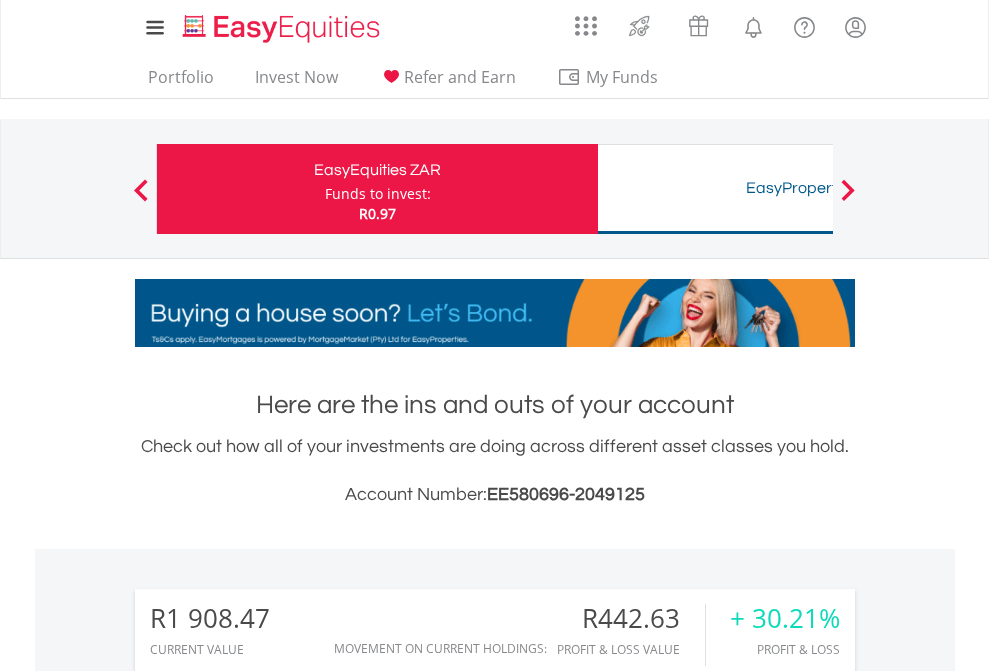click on "Funds to invest:" at bounding box center [378, 194] 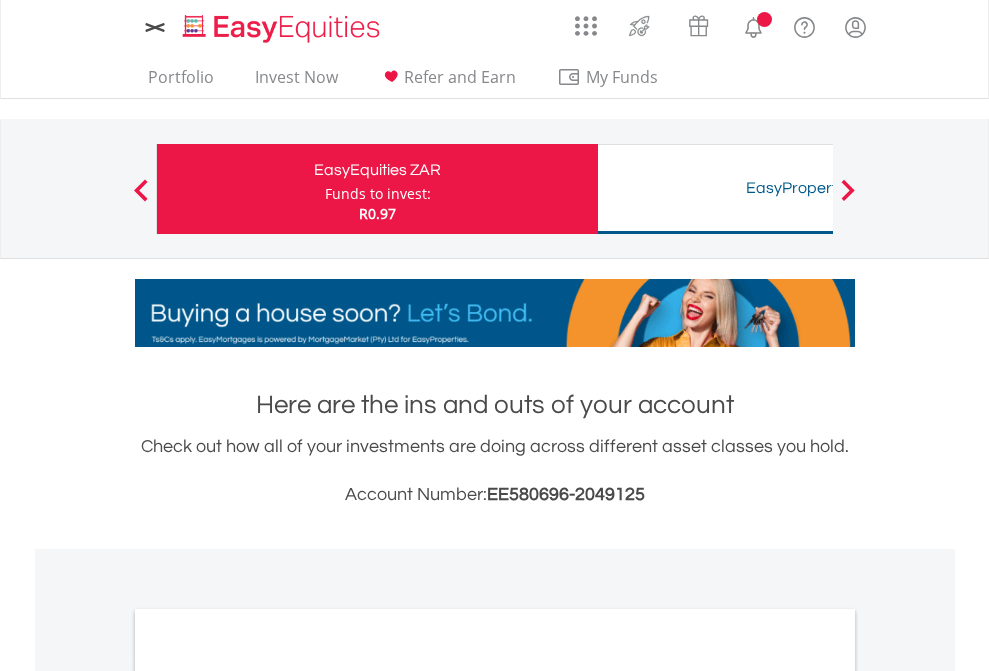 scroll, scrollTop: 0, scrollLeft: 0, axis: both 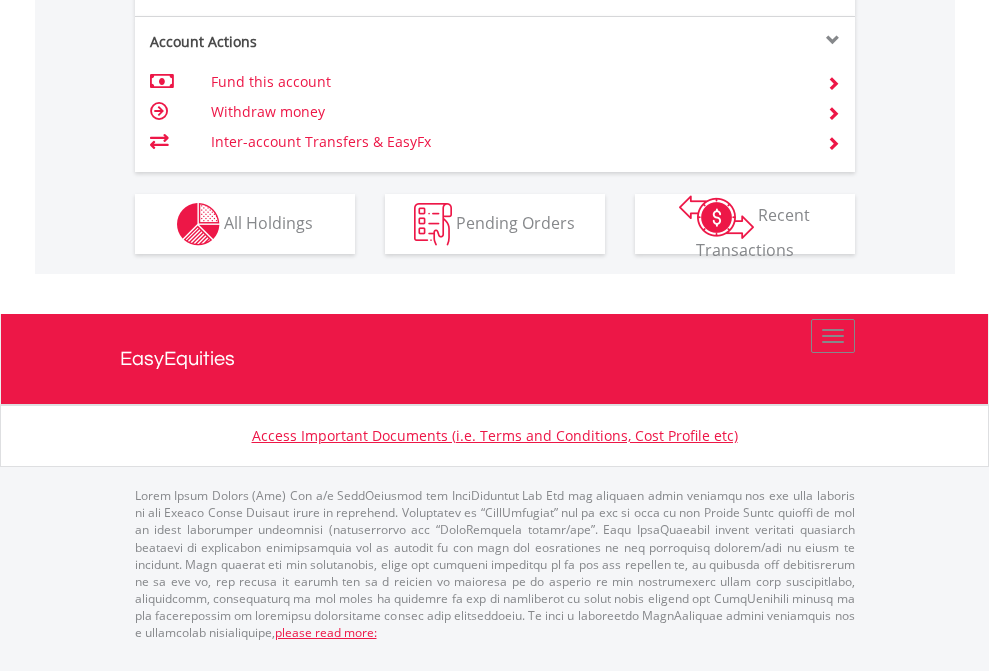 click on "Investment types" at bounding box center (706, -337) 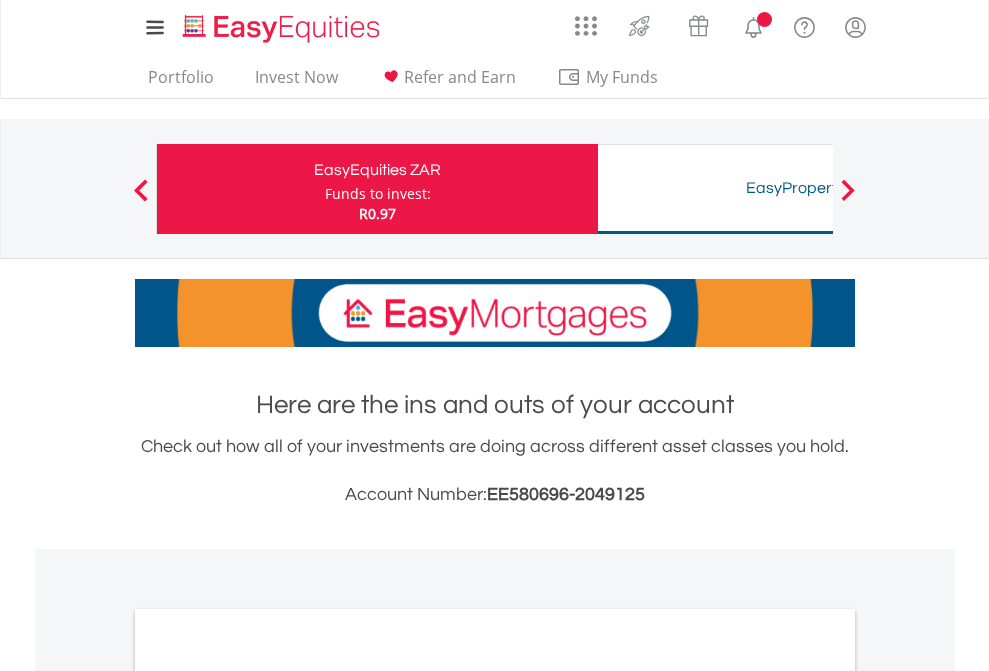 scroll, scrollTop: 0, scrollLeft: 0, axis: both 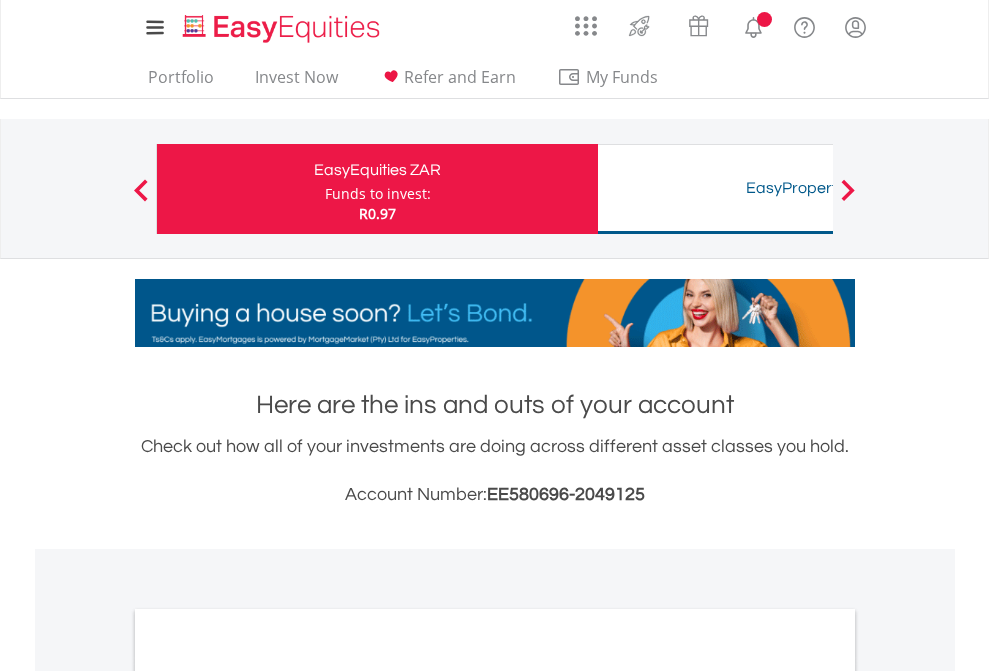 click on "All Holdings" at bounding box center [268, 1096] 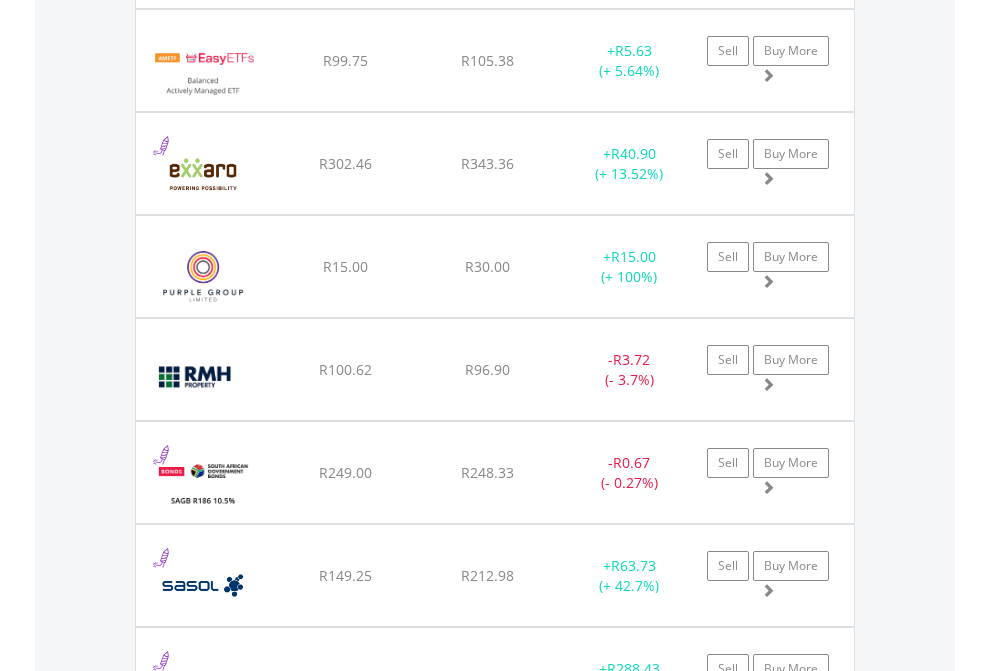 scroll, scrollTop: 2305, scrollLeft: 0, axis: vertical 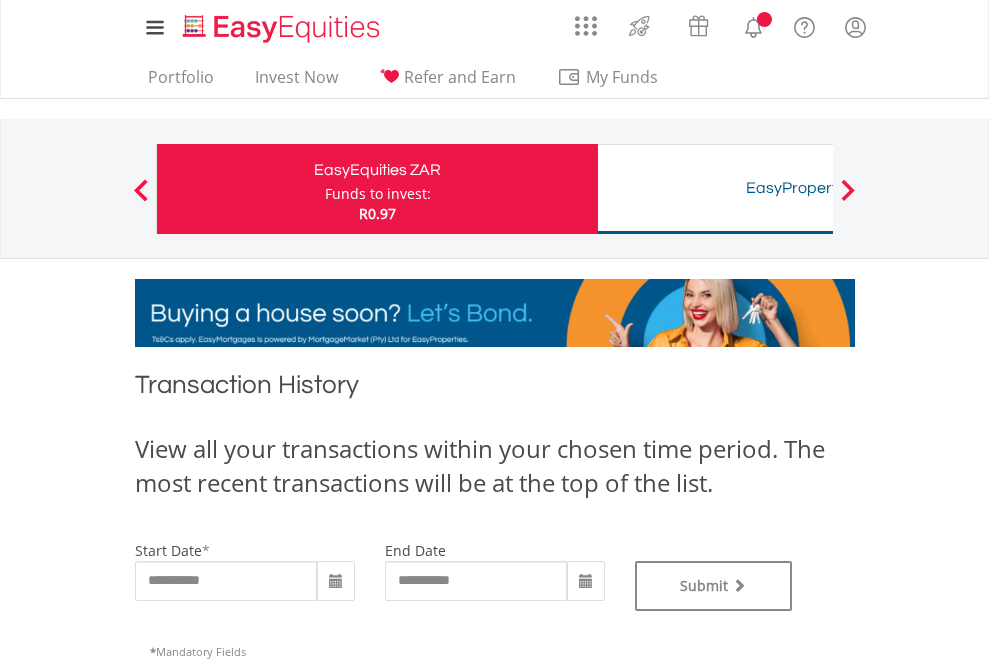 type on "**********" 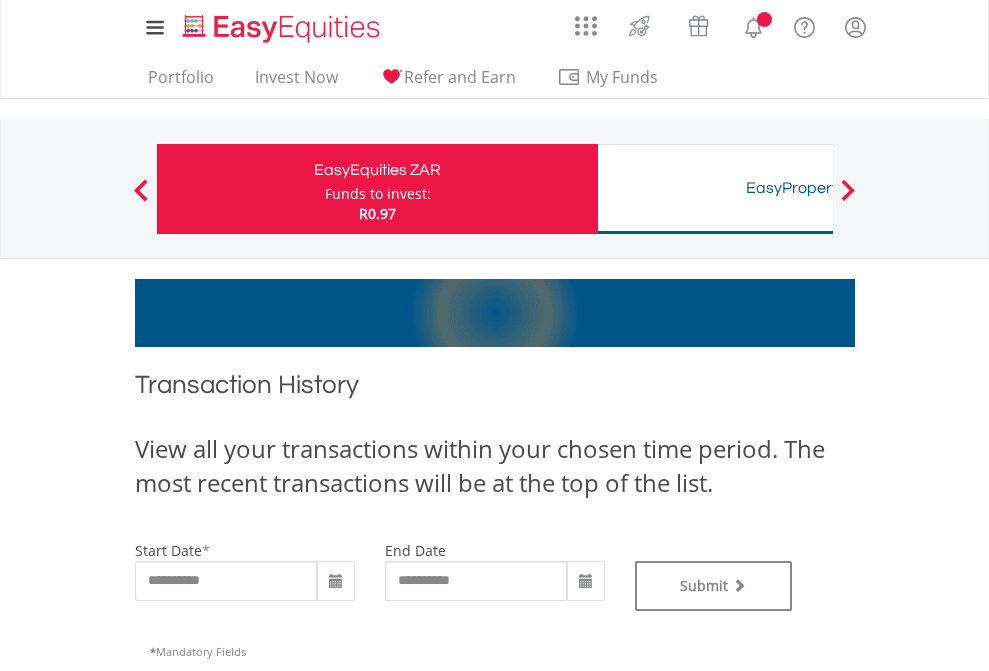 scroll, scrollTop: 811, scrollLeft: 0, axis: vertical 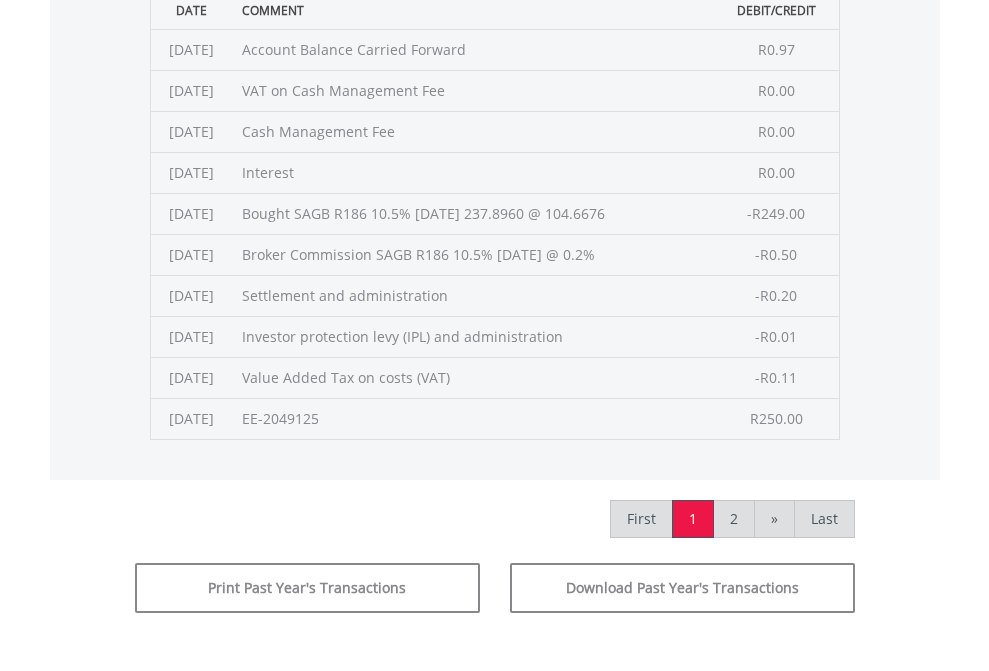 click on "Submit" at bounding box center [714, -225] 